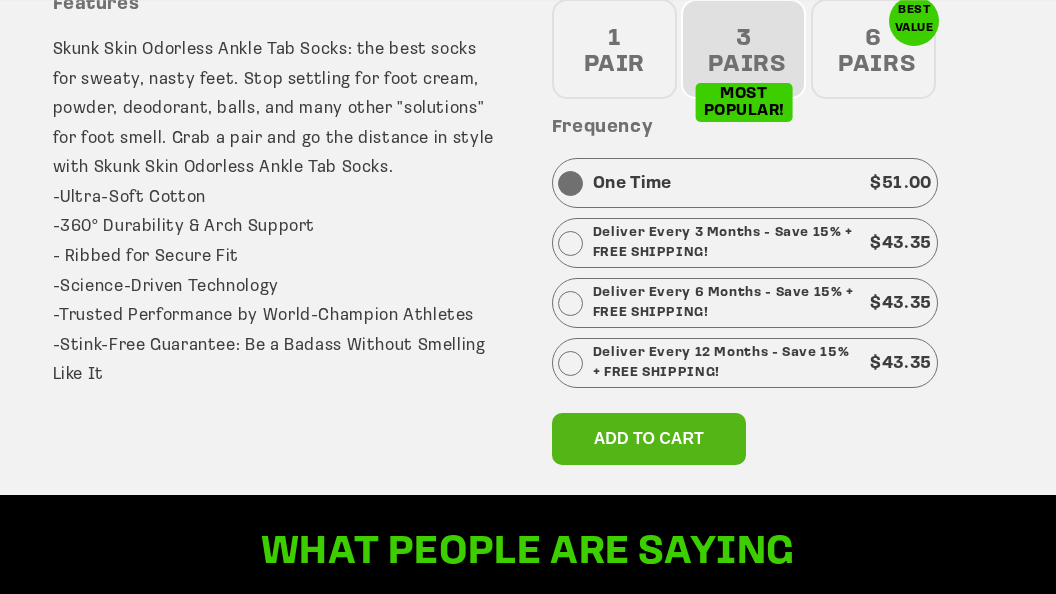 scroll, scrollTop: 950, scrollLeft: 0, axis: vertical 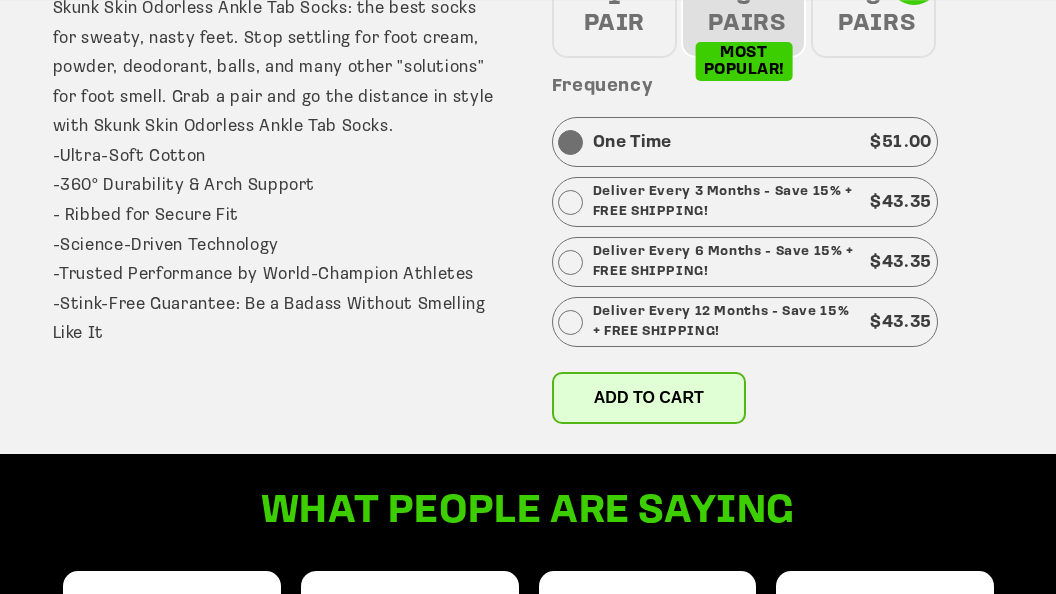 click on "Add to cart" at bounding box center [649, 397] 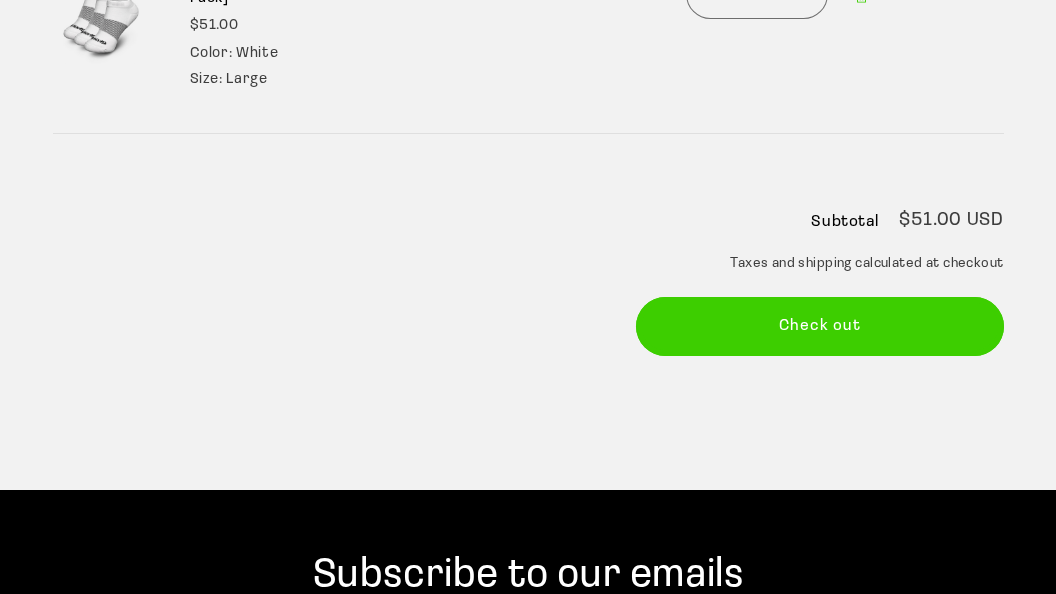 scroll, scrollTop: 422, scrollLeft: 0, axis: vertical 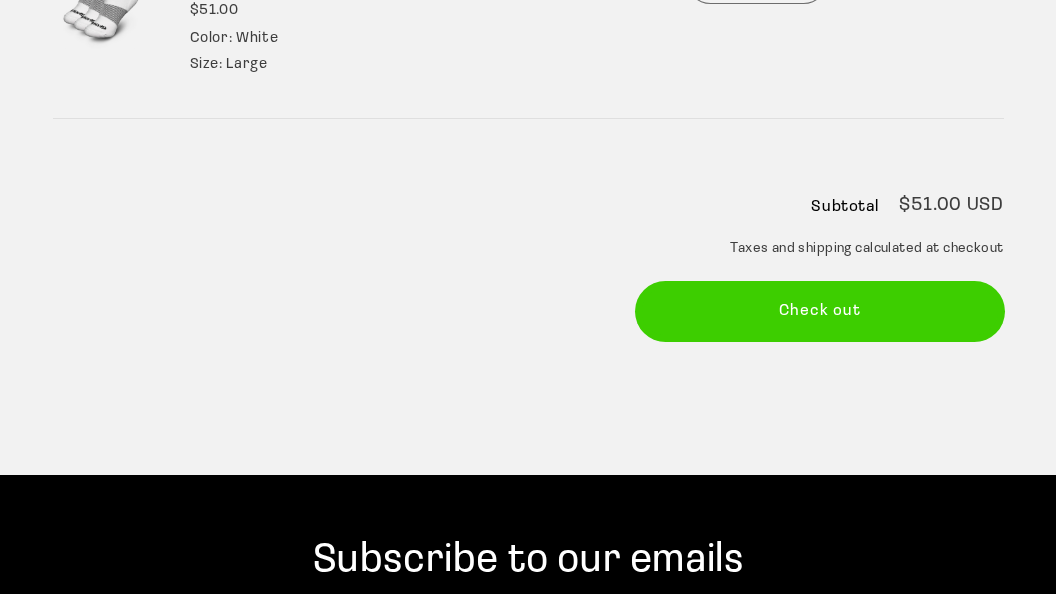 click on "Check out" at bounding box center [820, 311] 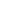 scroll, scrollTop: 0, scrollLeft: 0, axis: both 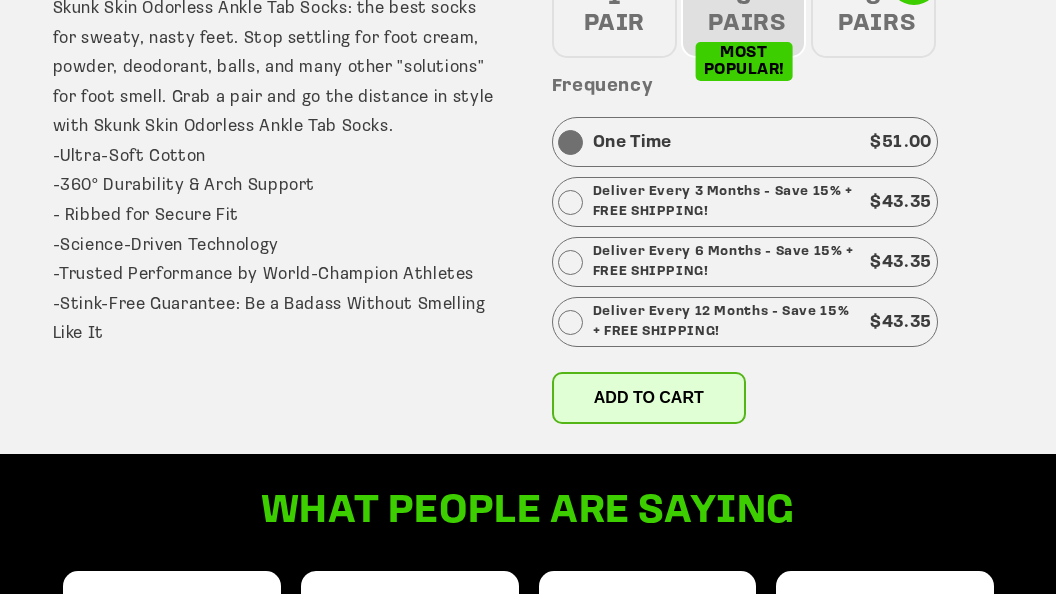 click on "Add to cart" at bounding box center (649, 398) 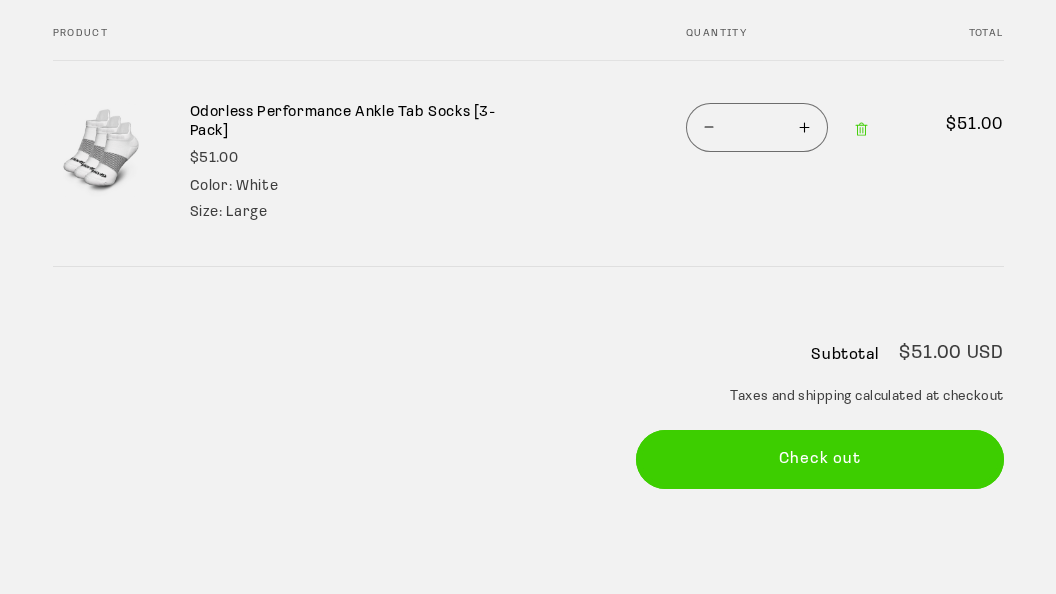 scroll, scrollTop: 316, scrollLeft: 0, axis: vertical 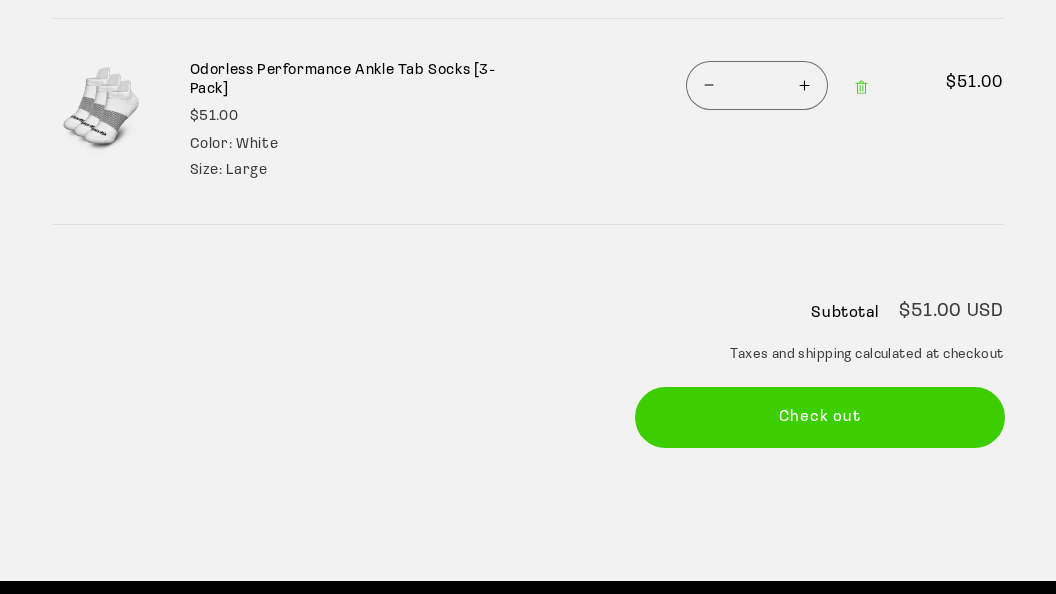 click on "Check out" at bounding box center (820, 417) 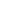 scroll, scrollTop: 0, scrollLeft: 0, axis: both 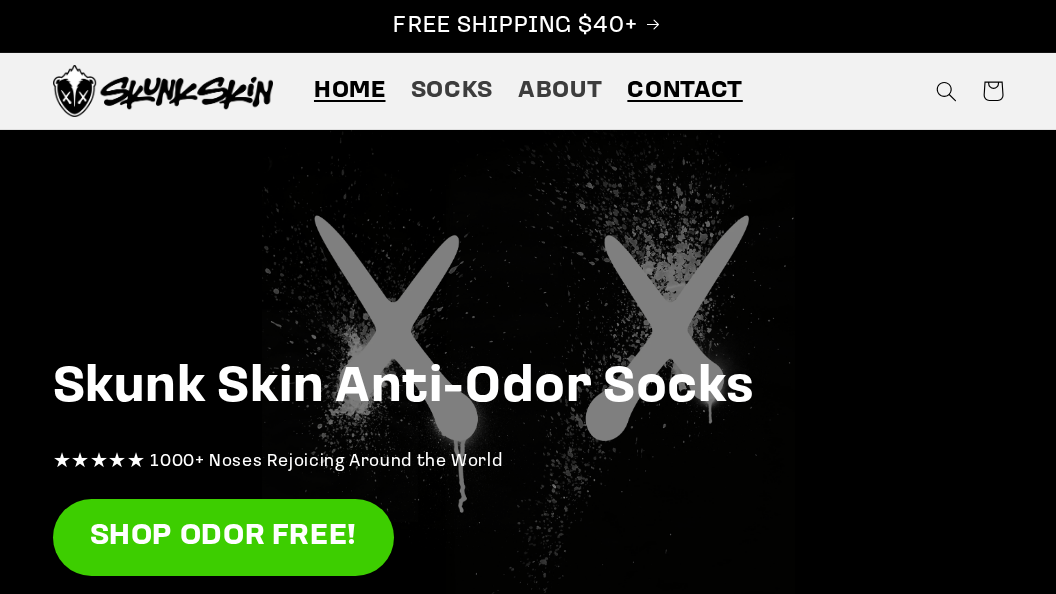 click on "Contact" at bounding box center [684, 91] 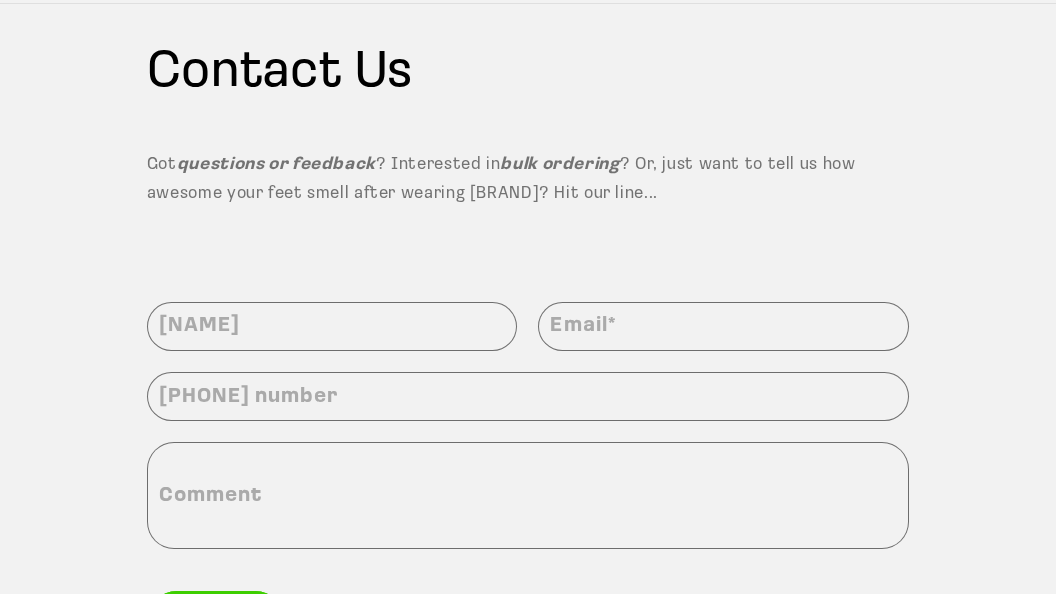scroll, scrollTop: 211, scrollLeft: 0, axis: vertical 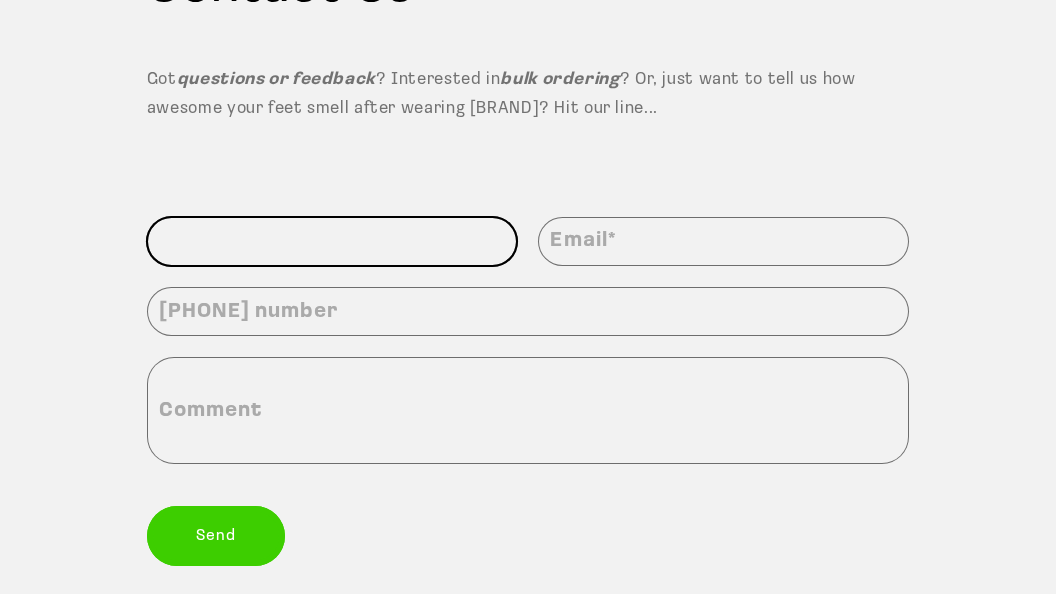 click on "Name" at bounding box center (332, 241) 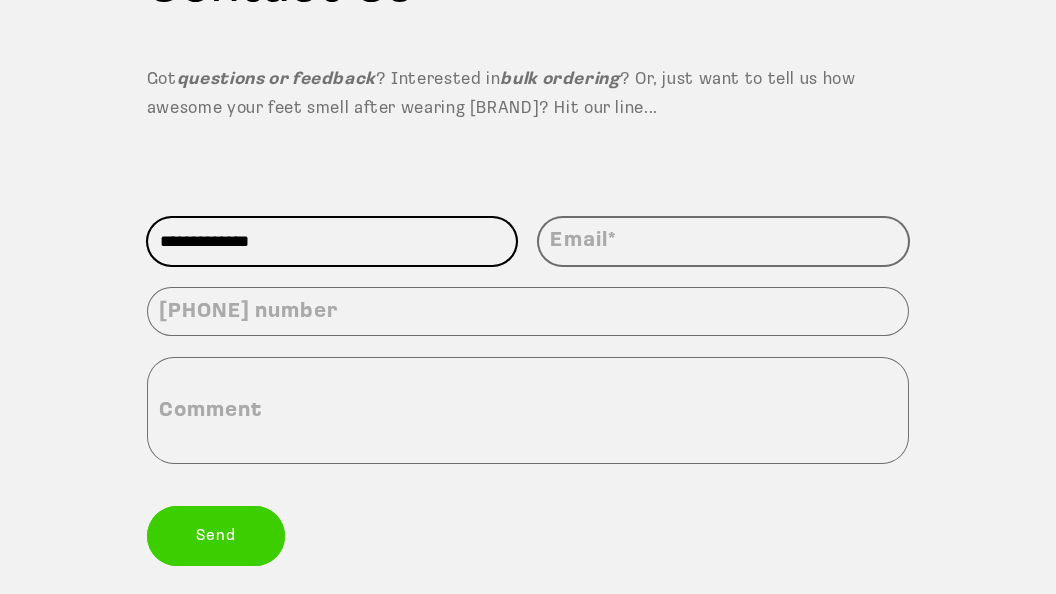 type on "**********" 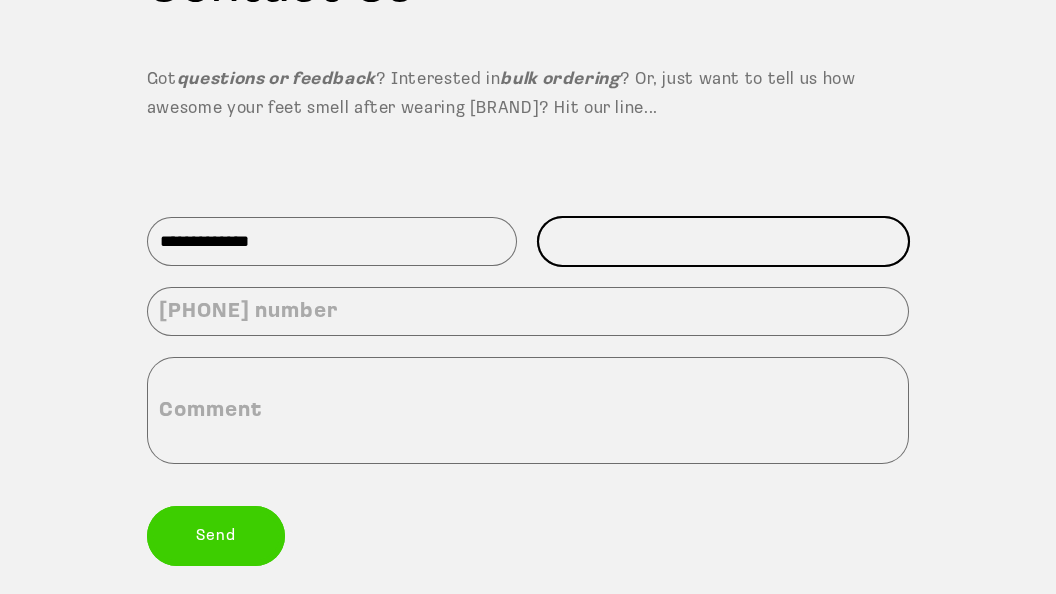 click on "Email  *" at bounding box center (723, 241) 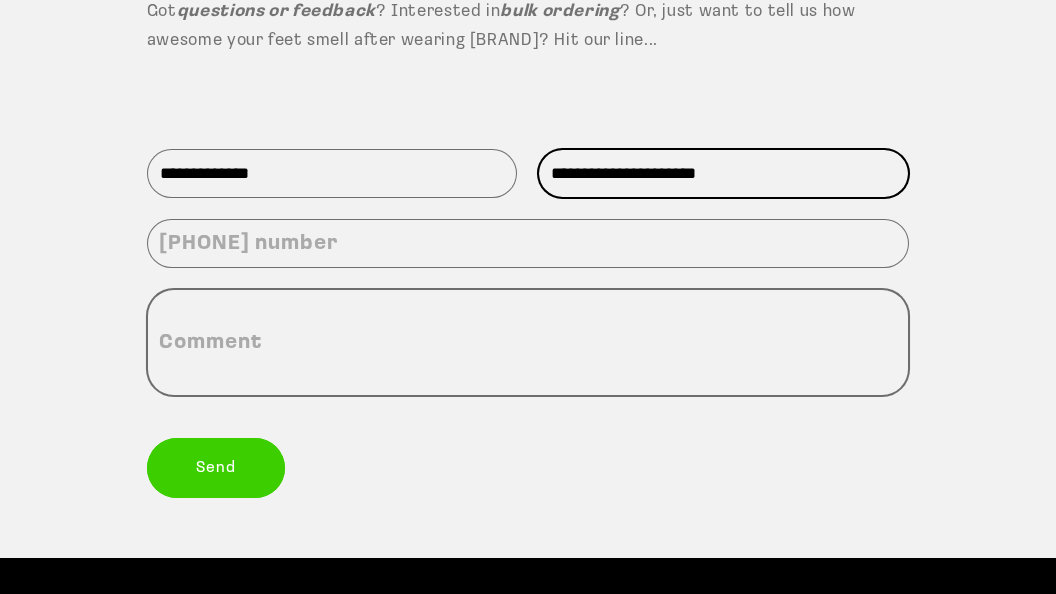 scroll, scrollTop: 316, scrollLeft: 0, axis: vertical 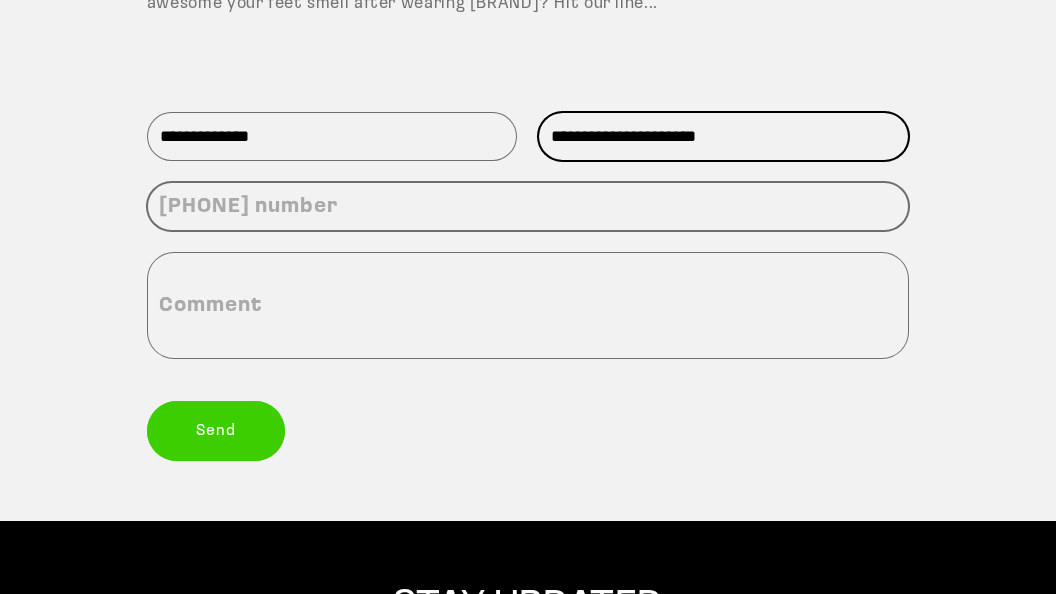 type on "**********" 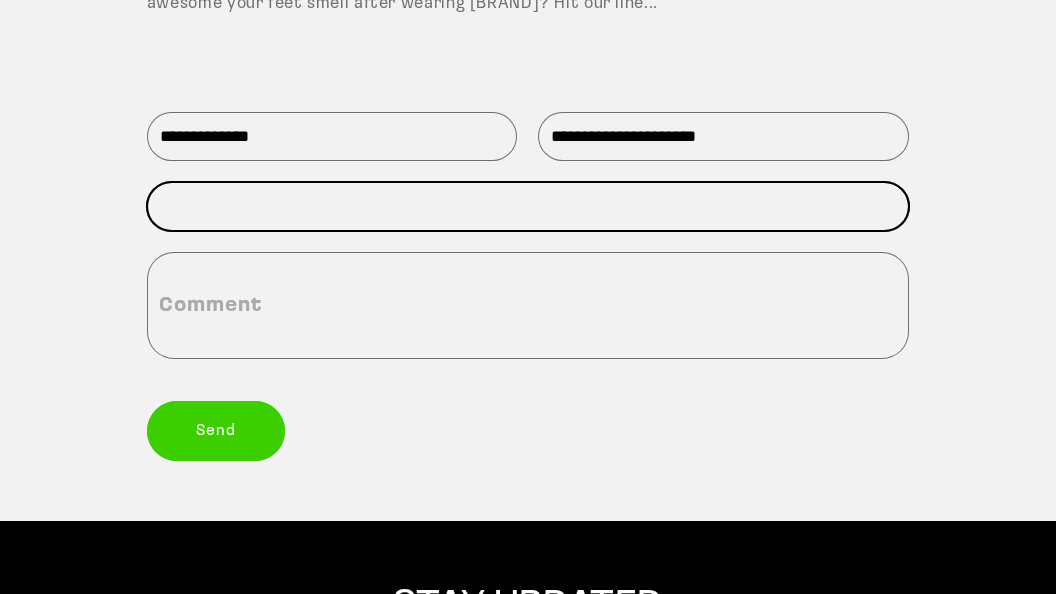 click on "Phone number" at bounding box center [528, 206] 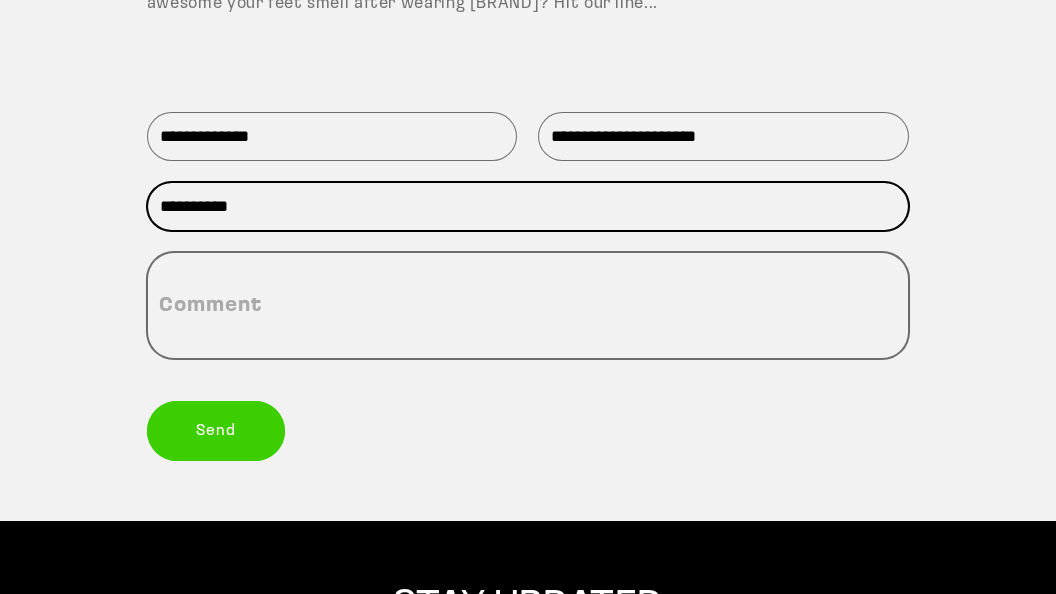 type on "**********" 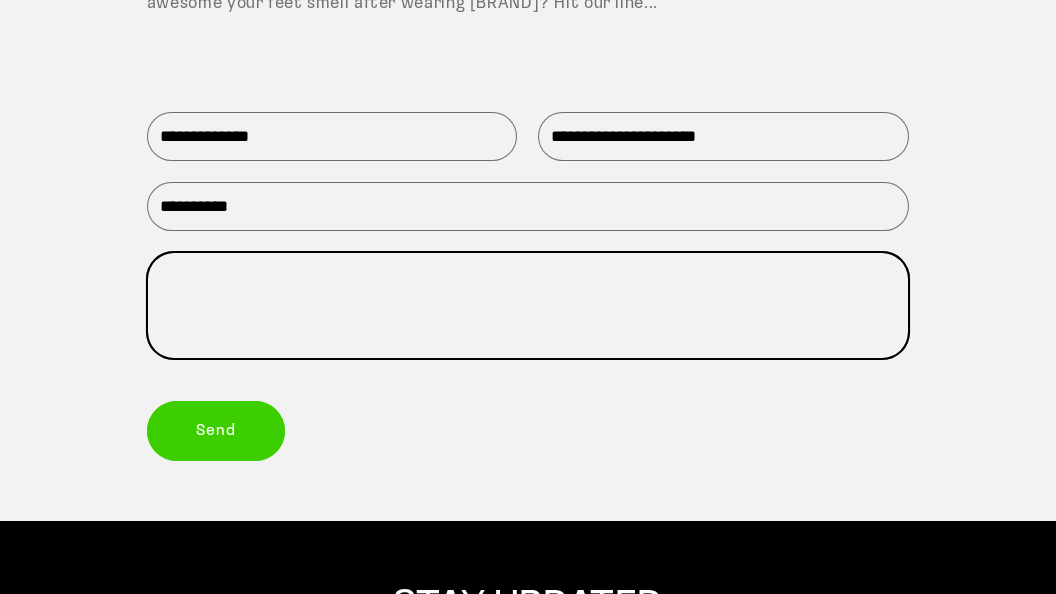 click on "Comment" at bounding box center [528, 305] 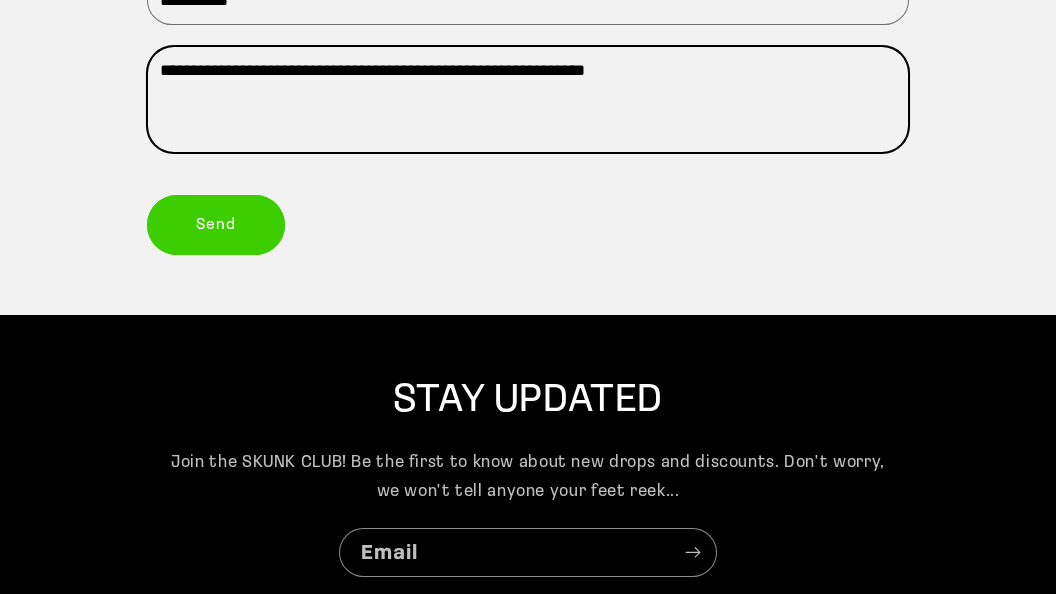 scroll, scrollTop: 528, scrollLeft: 0, axis: vertical 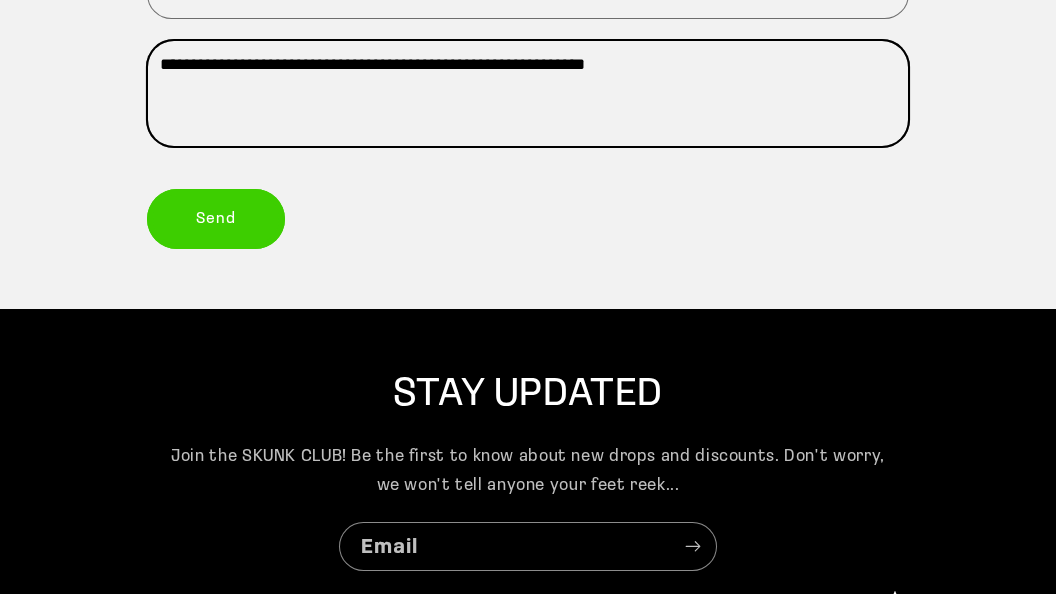 click on "**********" at bounding box center (528, 93) 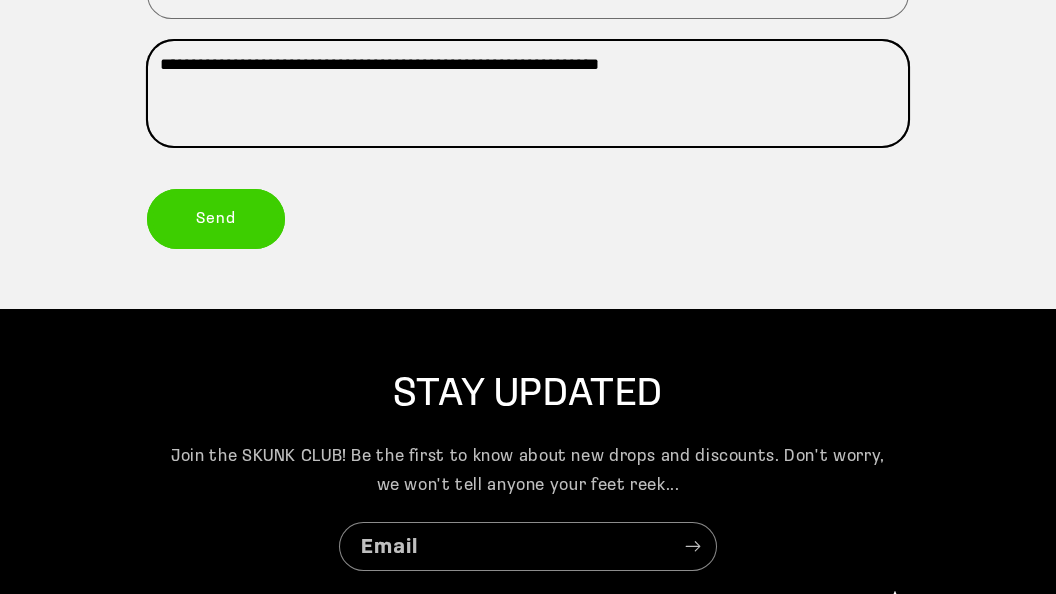 click on "**********" at bounding box center (528, 93) 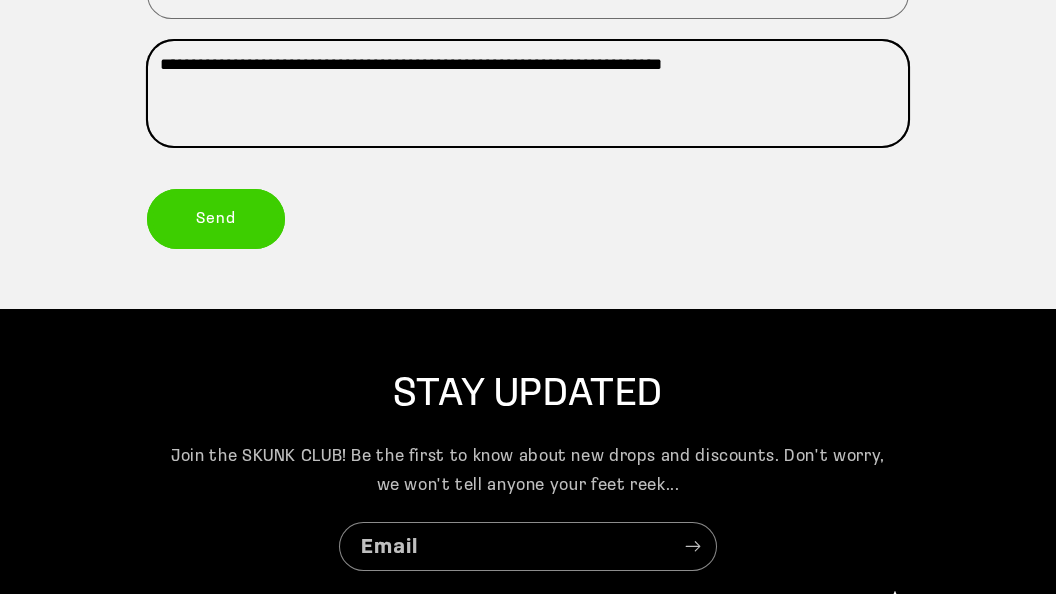 click on "**********" at bounding box center [528, 93] 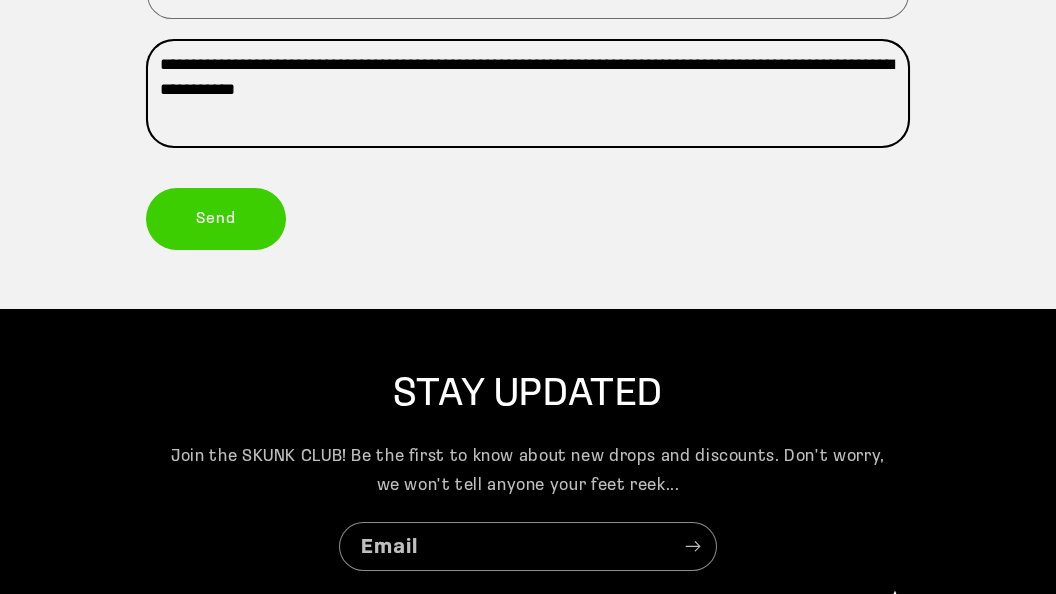 type on "**********" 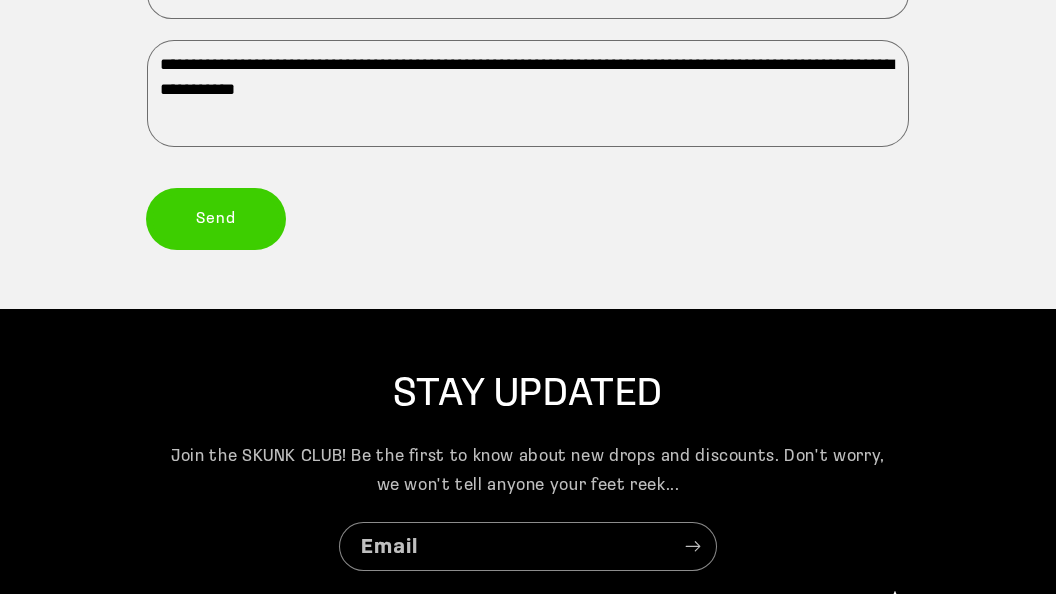 click on "Send" at bounding box center [216, 218] 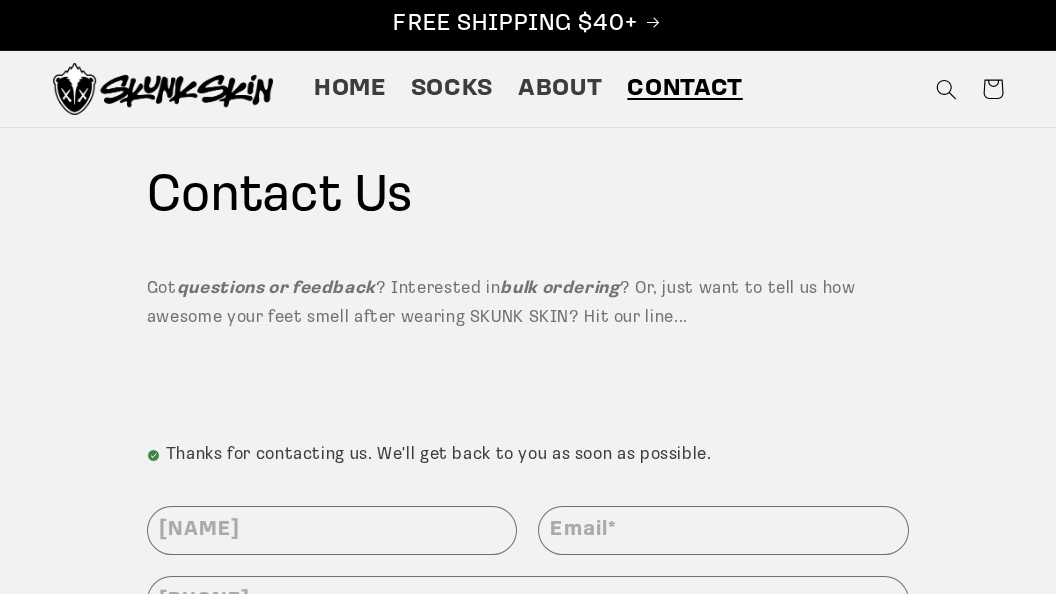 scroll, scrollTop: 0, scrollLeft: 0, axis: both 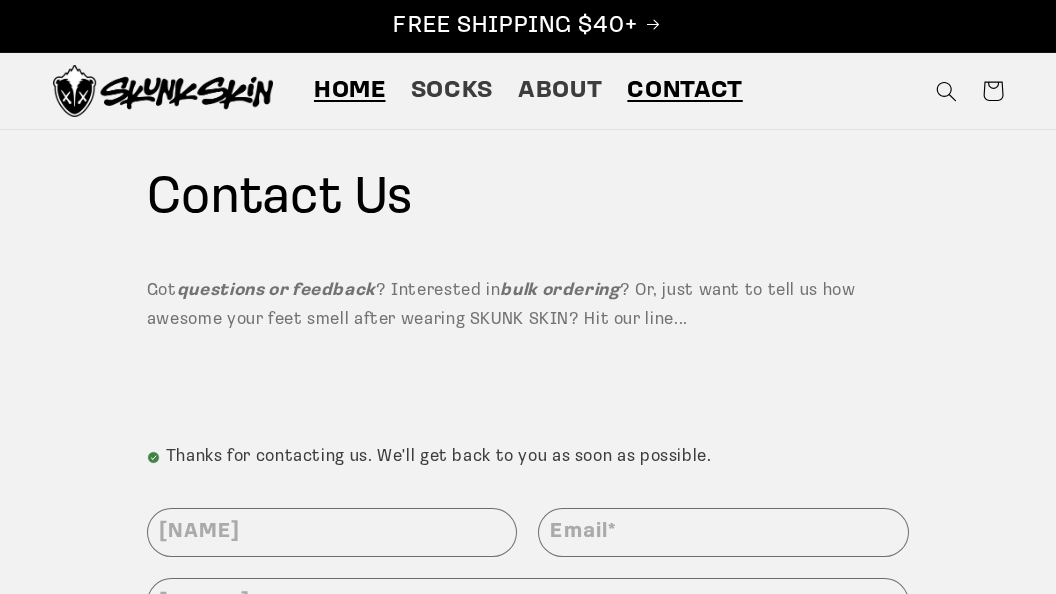 click on "Home" at bounding box center (349, 91) 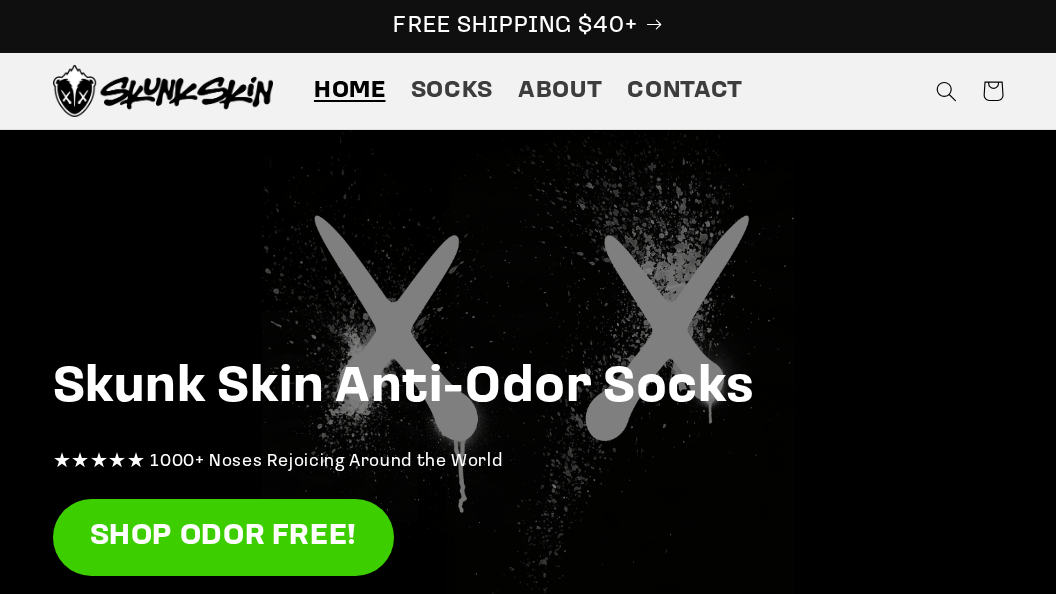 scroll, scrollTop: 0, scrollLeft: 0, axis: both 